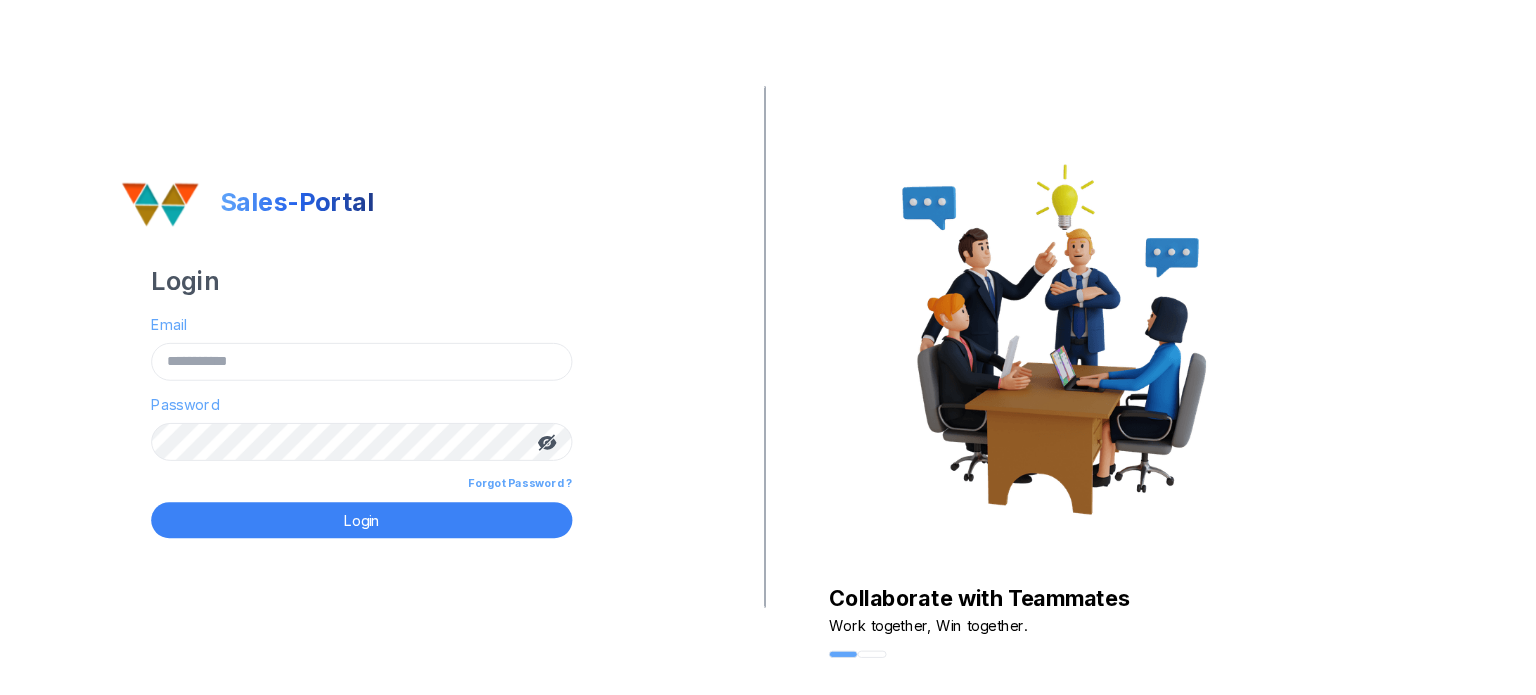 scroll, scrollTop: 0, scrollLeft: 0, axis: both 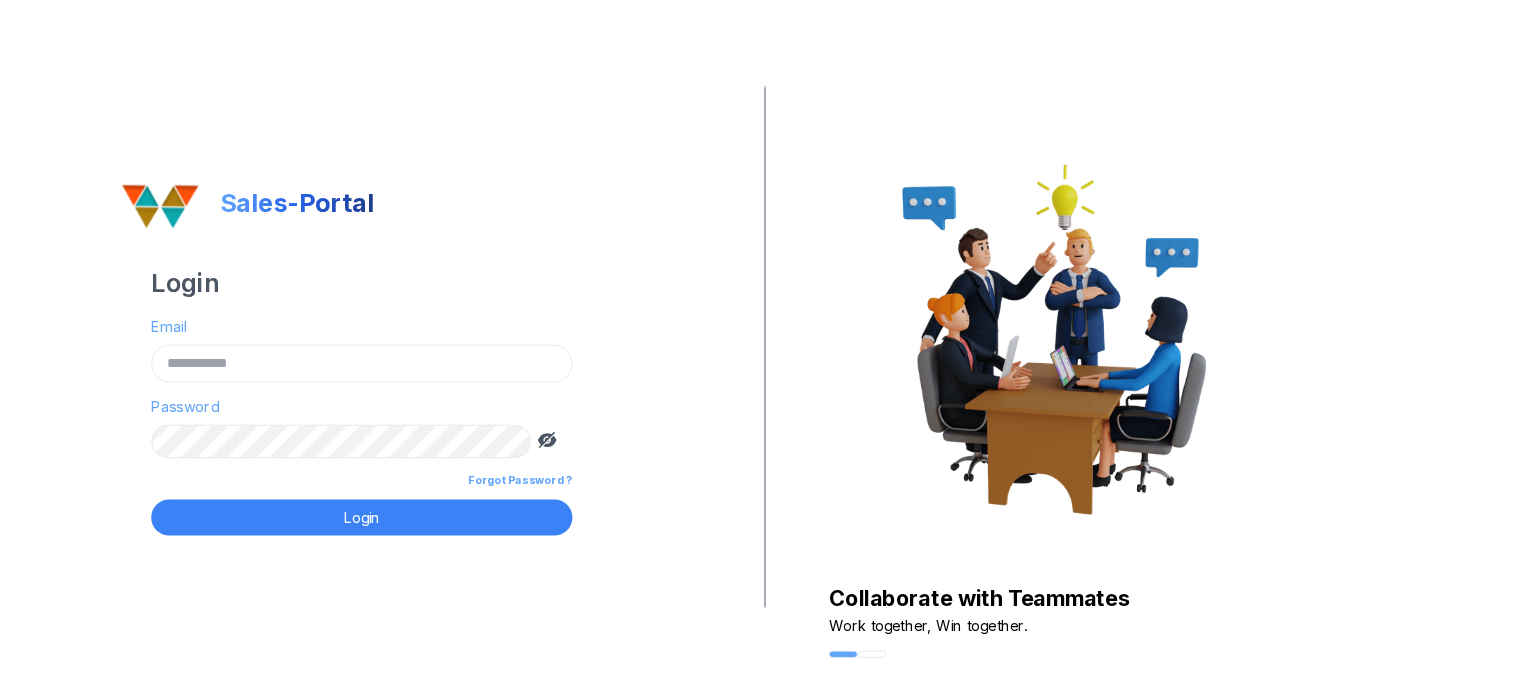 click on "Email" at bounding box center (362, 364) 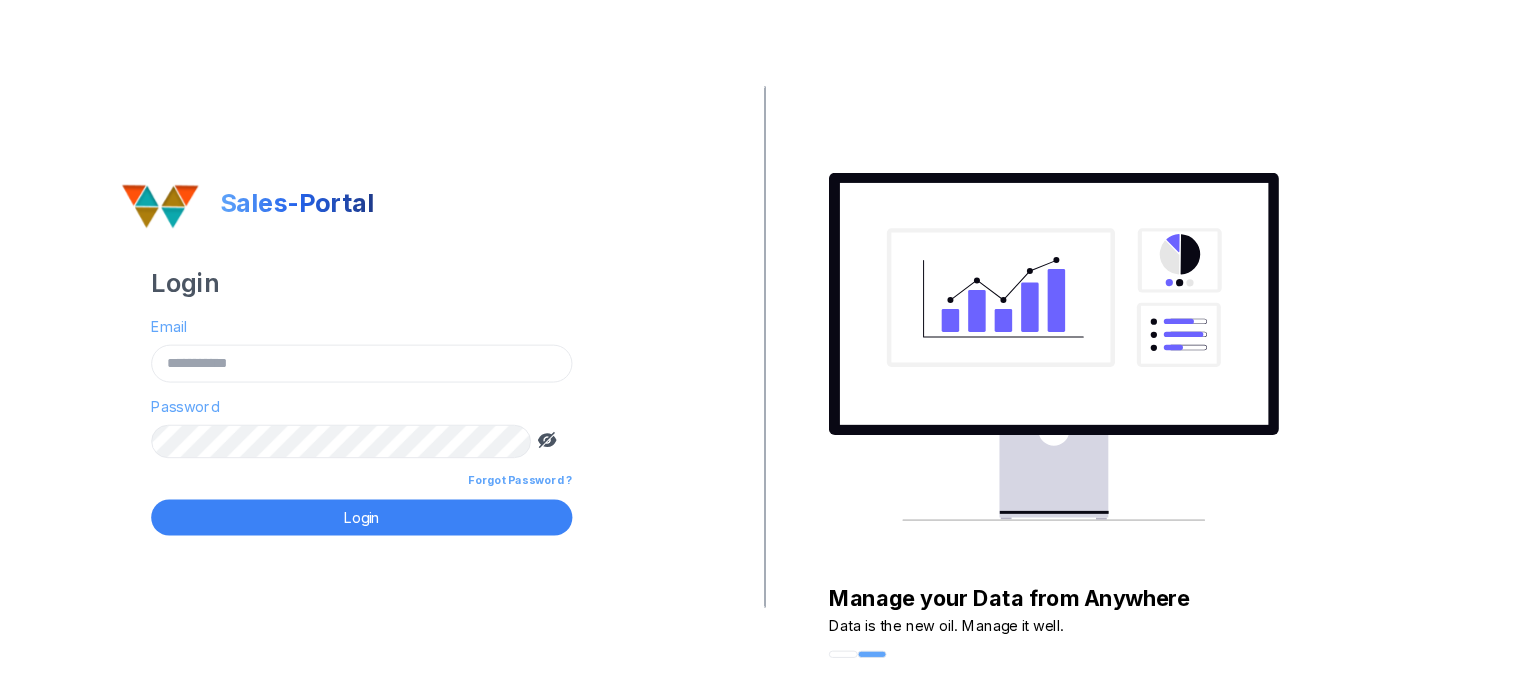 paste on "**********" 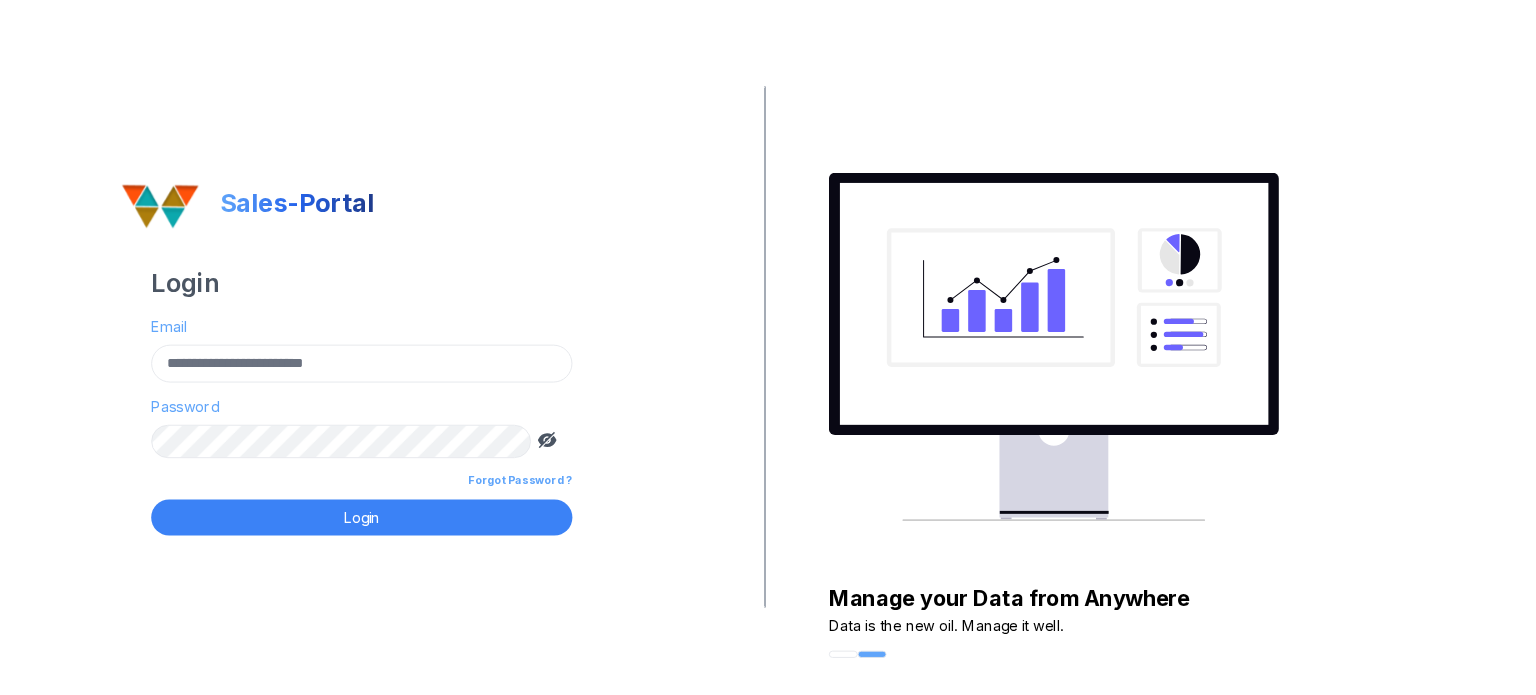 type on "**********" 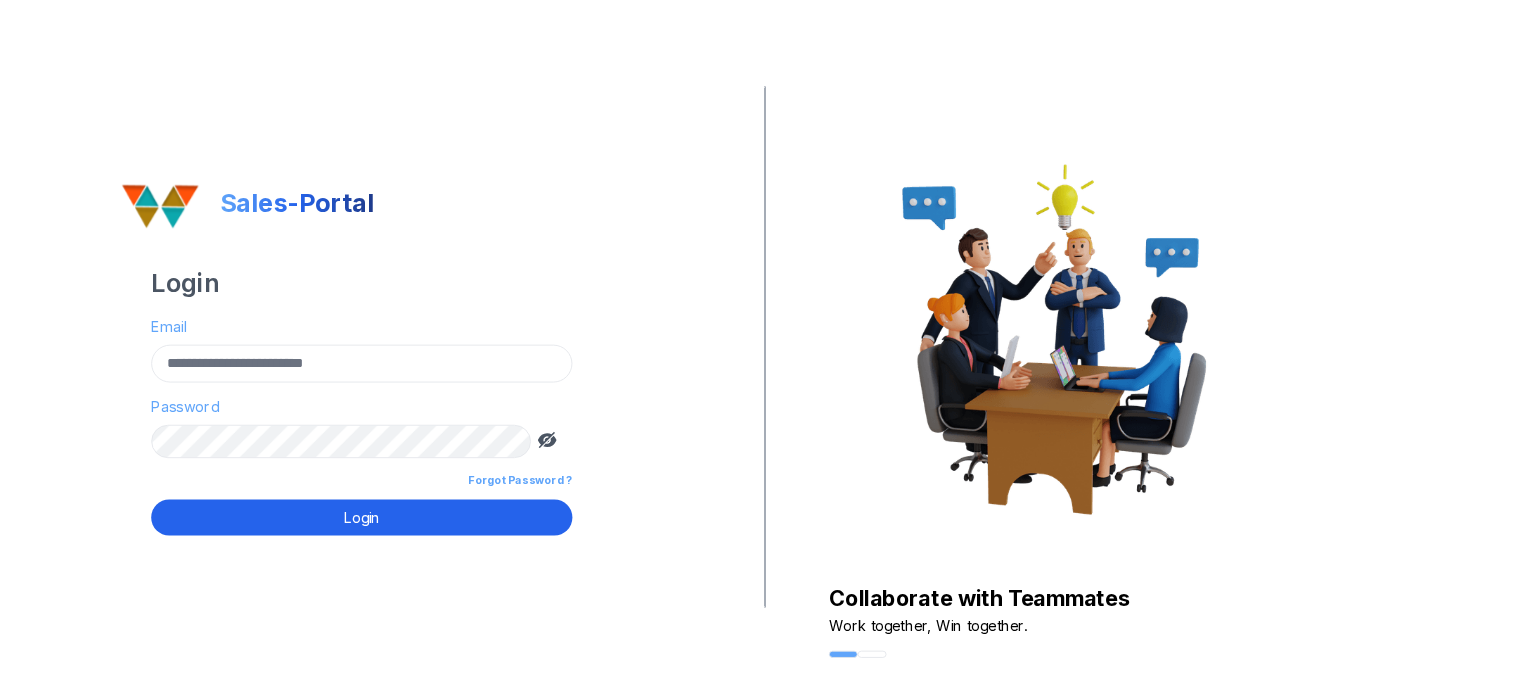 click on "Login" at bounding box center (362, 518) 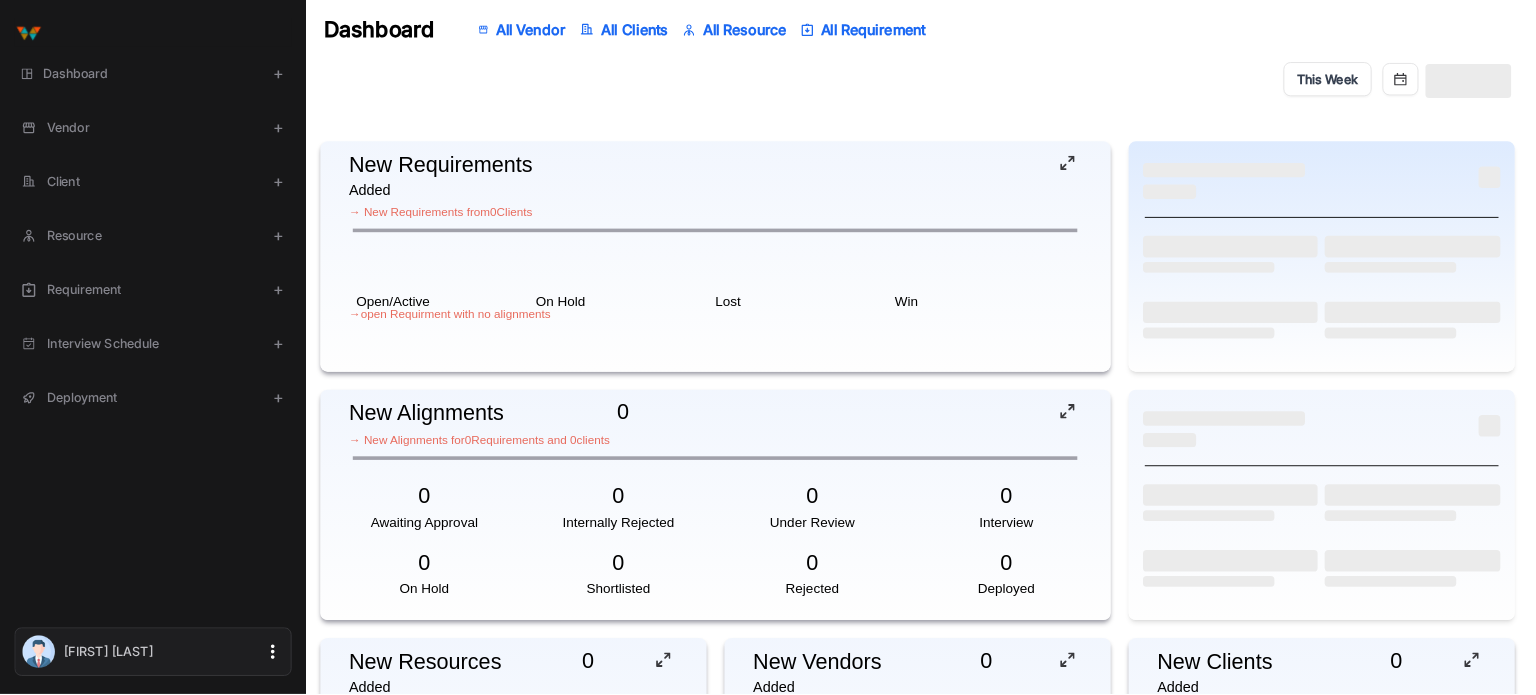 drag, startPoint x: 647, startPoint y: 99, endPoint x: 621, endPoint y: 99, distance: 26 